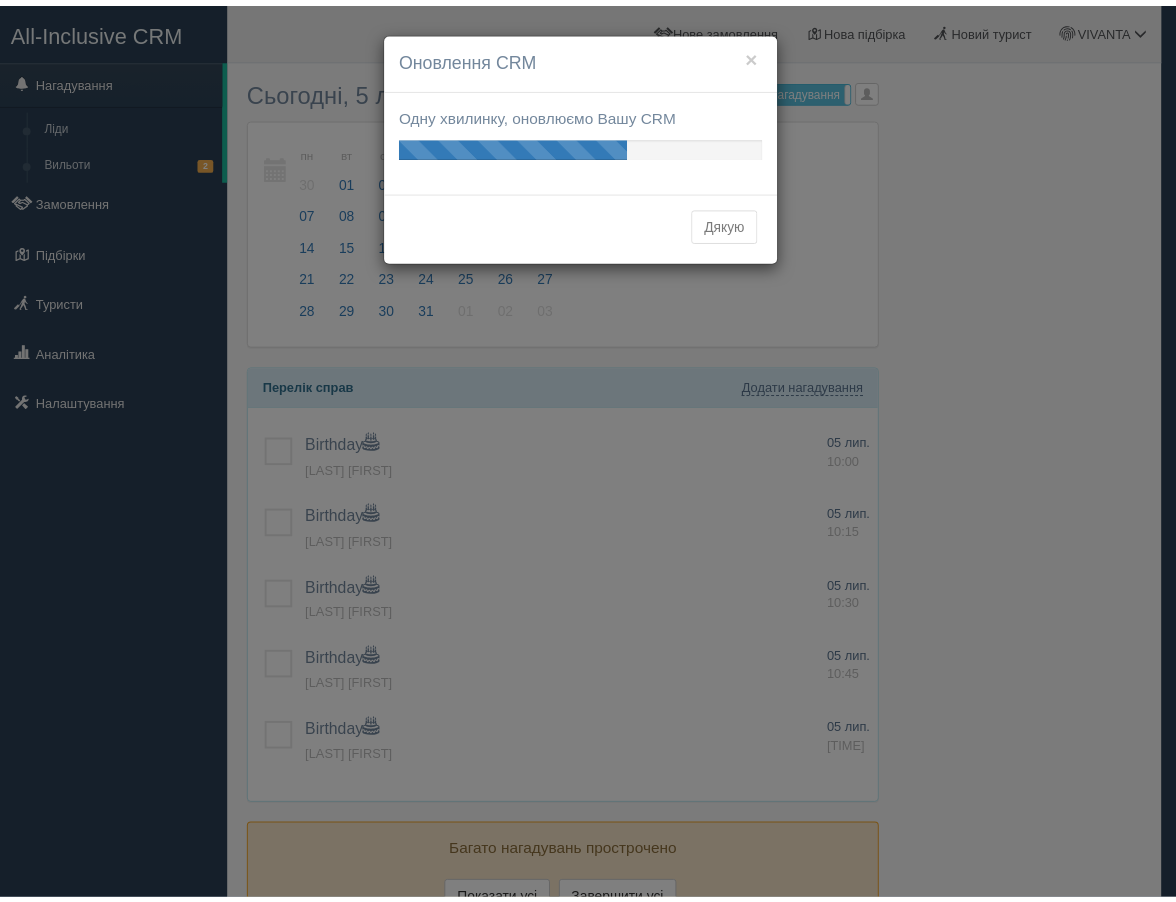 scroll, scrollTop: 0, scrollLeft: 0, axis: both 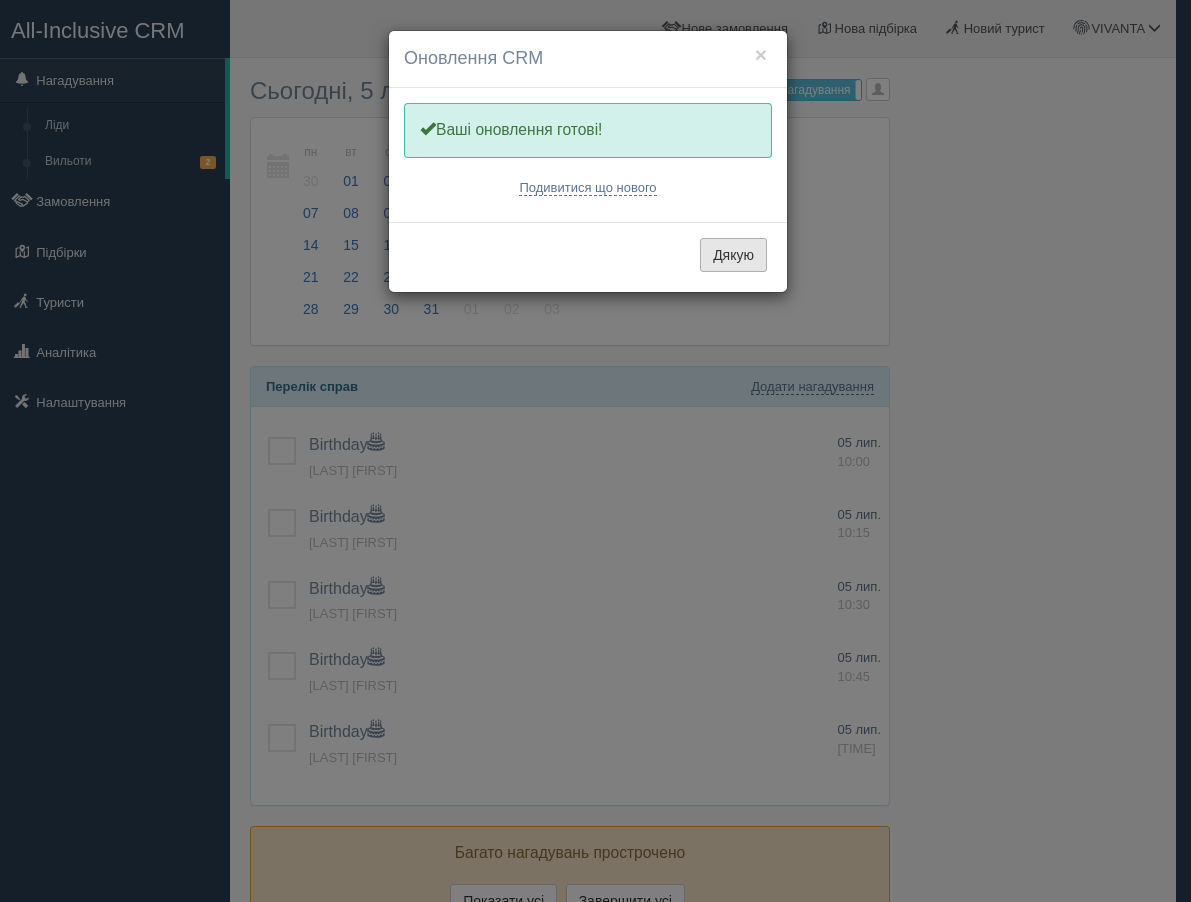 click on "Дякую" at bounding box center (733, 255) 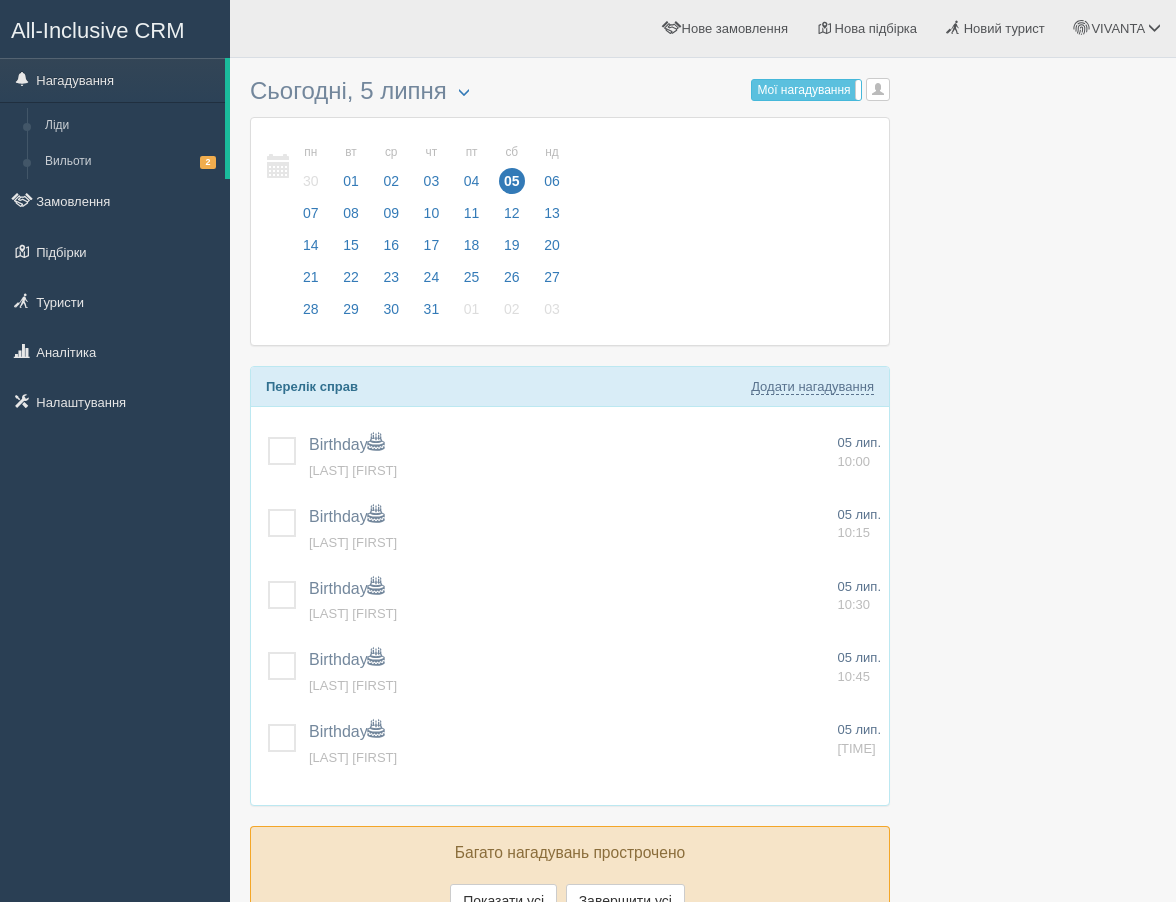 click on "пн
30
вт
01
ср
02
чт
03
пт
04
сб
05
нд
06
пн
30
вт
01
ср
02" at bounding box center [570, 231] 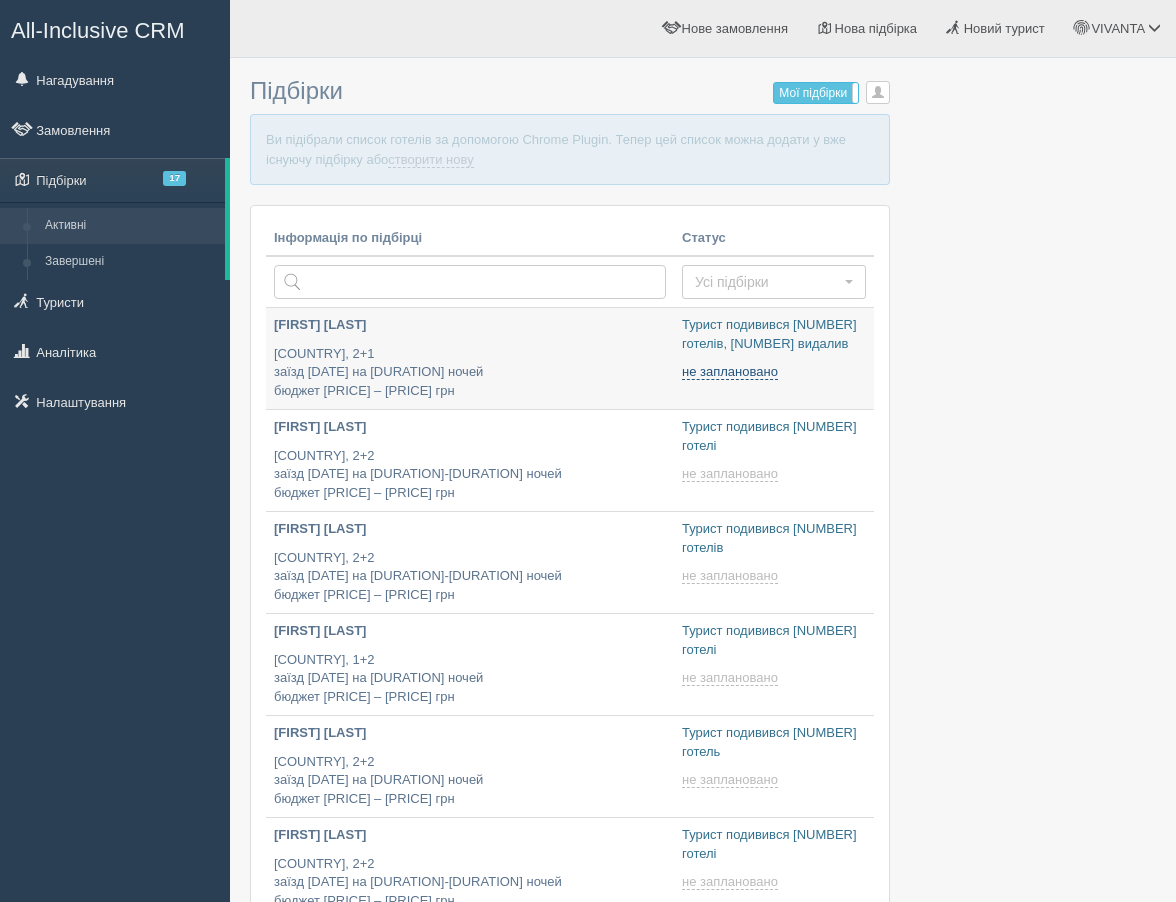 scroll, scrollTop: 0, scrollLeft: 0, axis: both 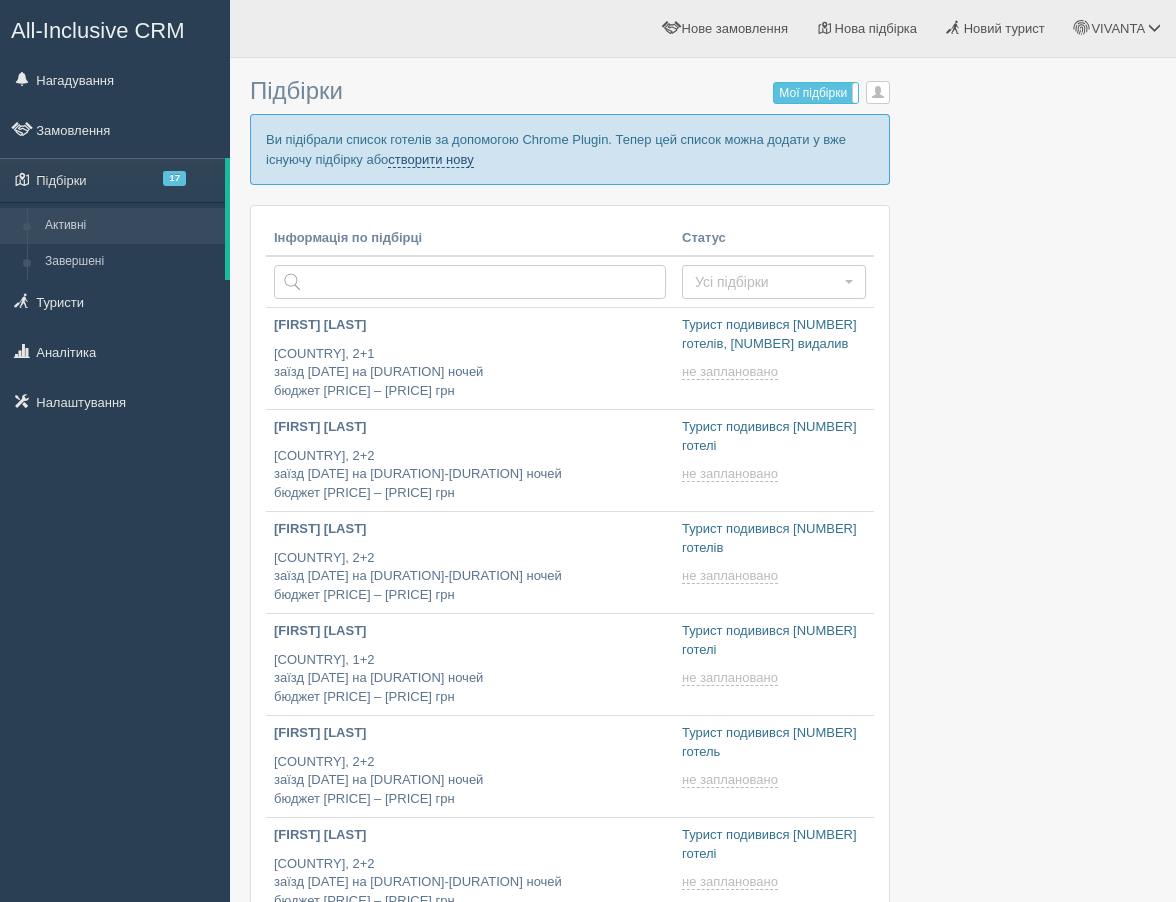 click on "створити нову" at bounding box center [430, 160] 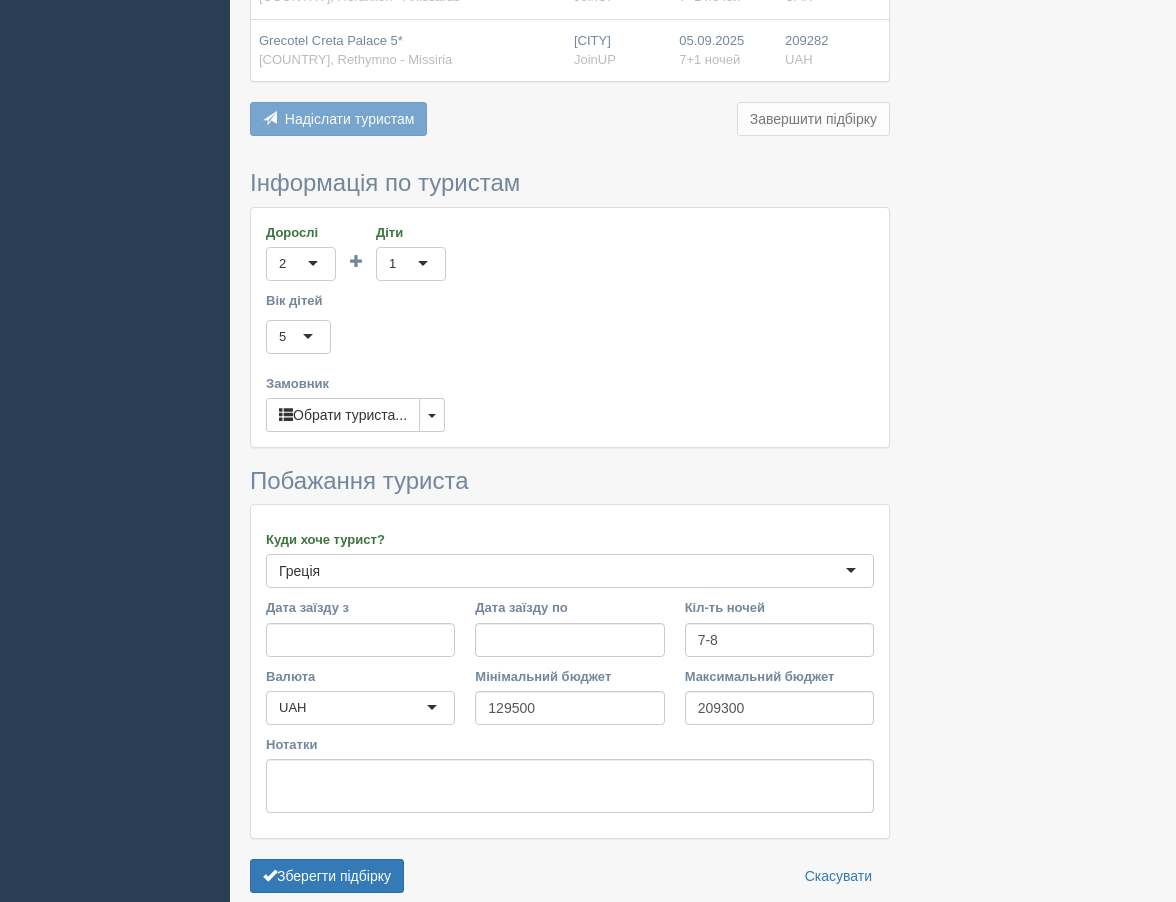 scroll, scrollTop: 1200, scrollLeft: 0, axis: vertical 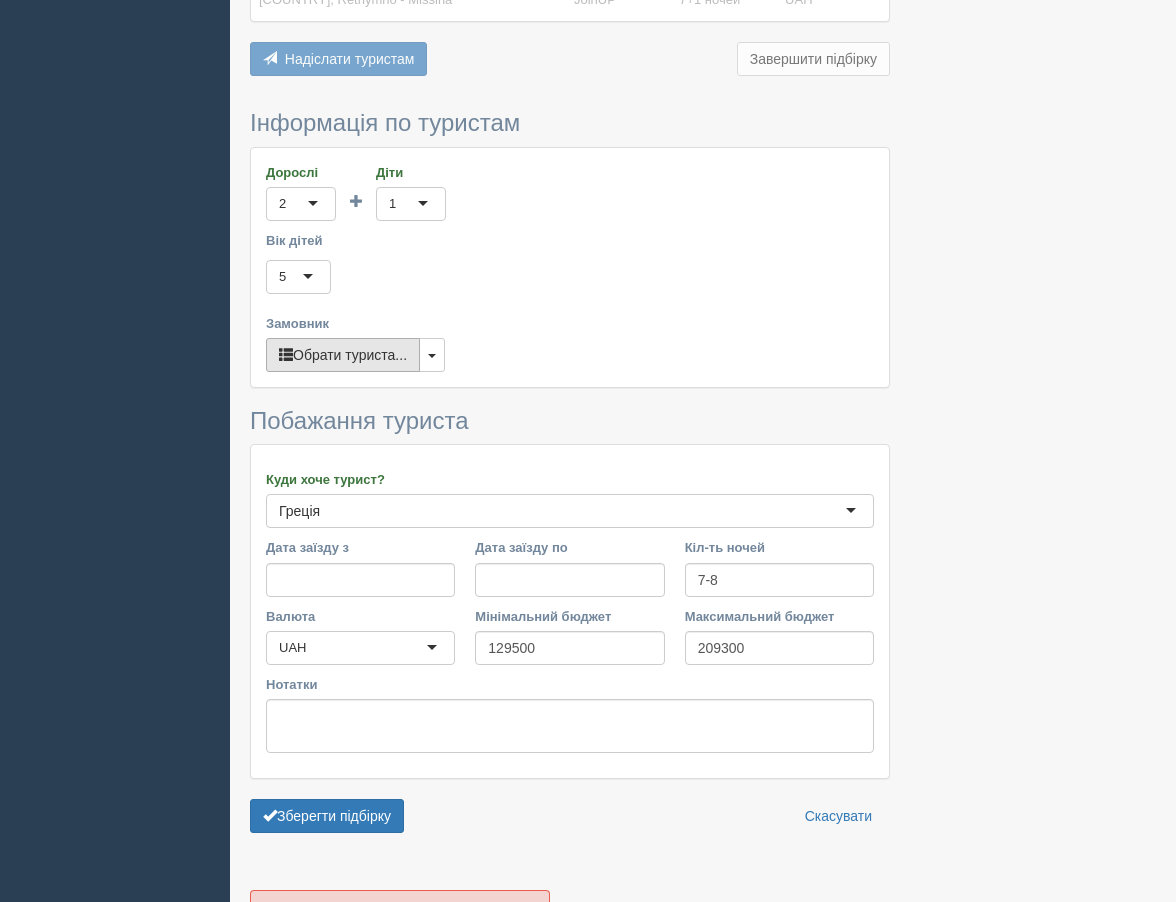 click on "Обрати туриста..." at bounding box center (343, 355) 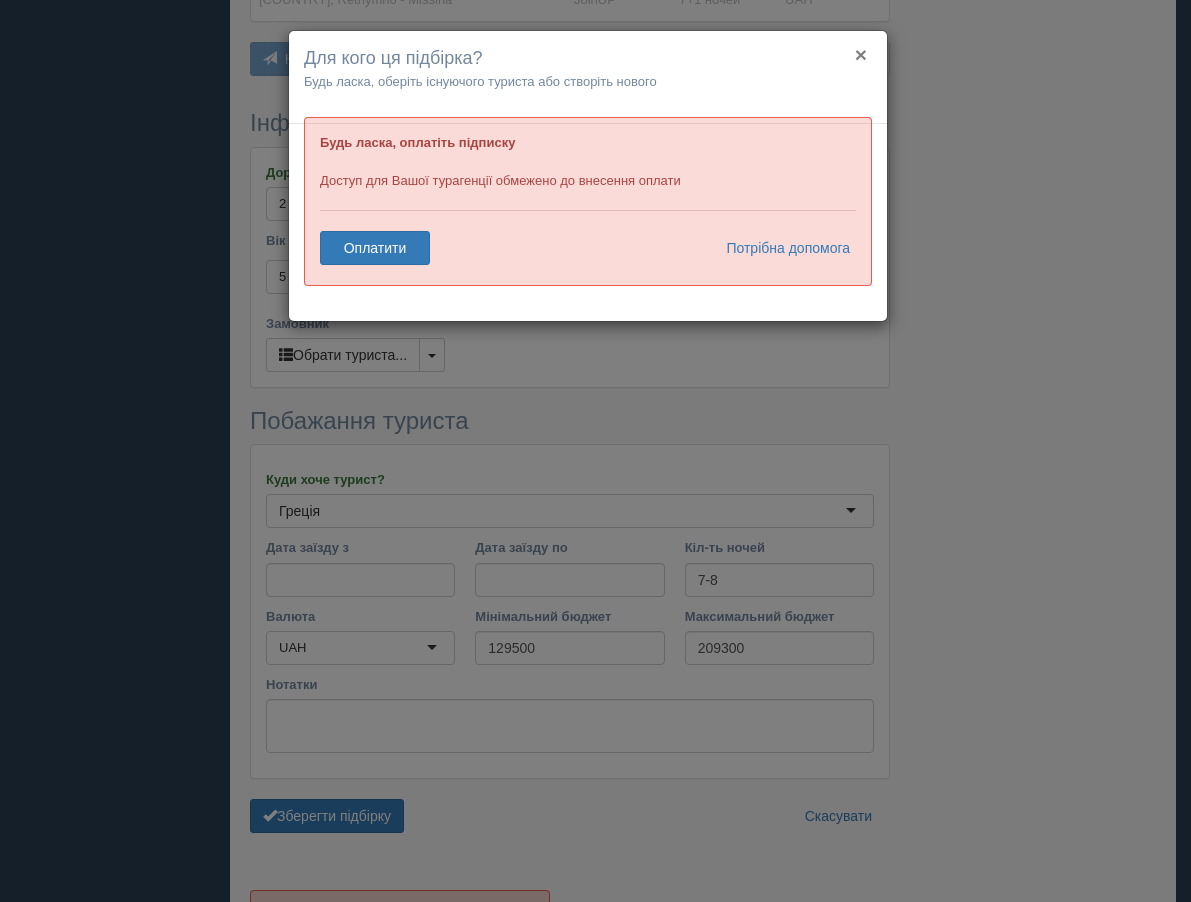 click on "×" at bounding box center [861, 54] 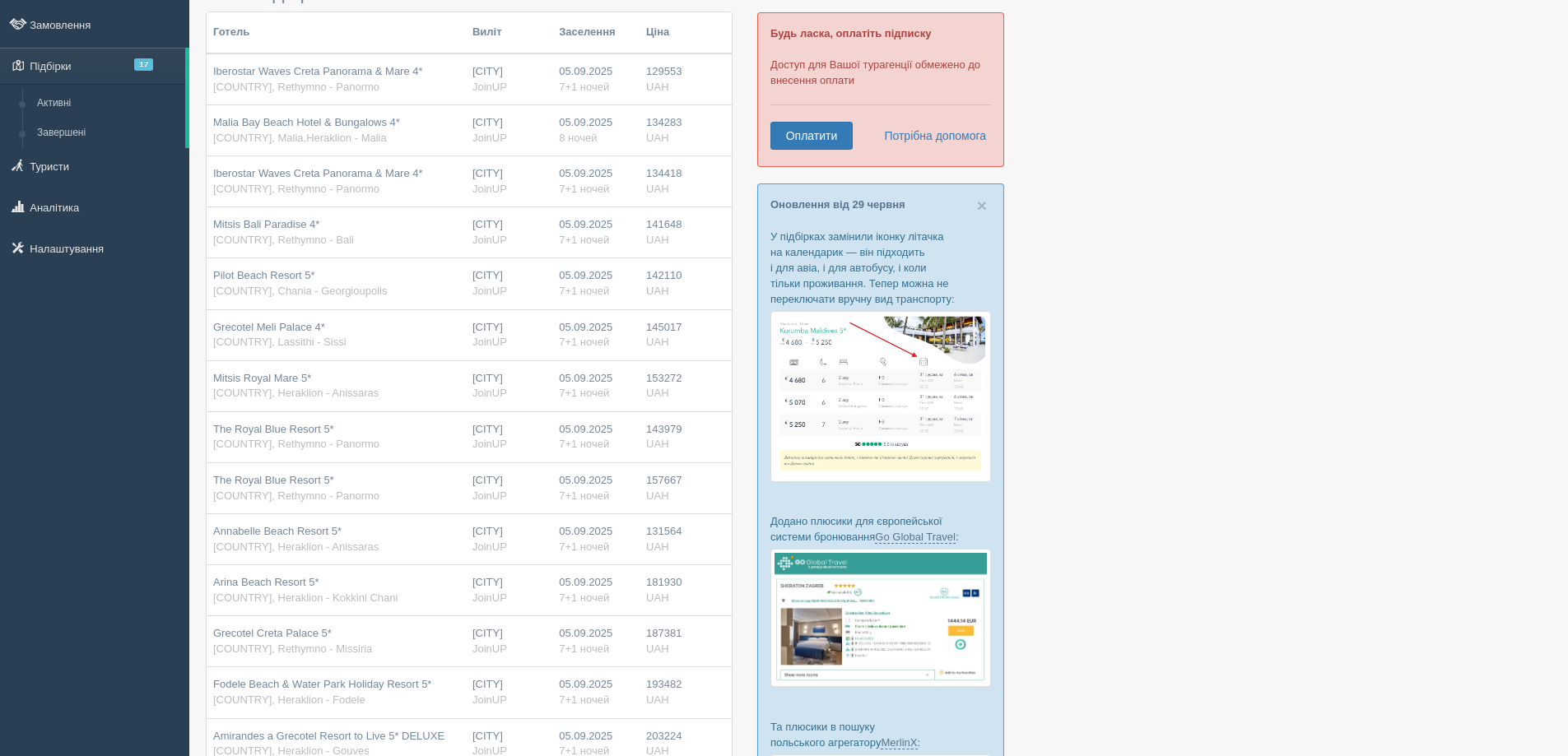 scroll, scrollTop: 0, scrollLeft: 0, axis: both 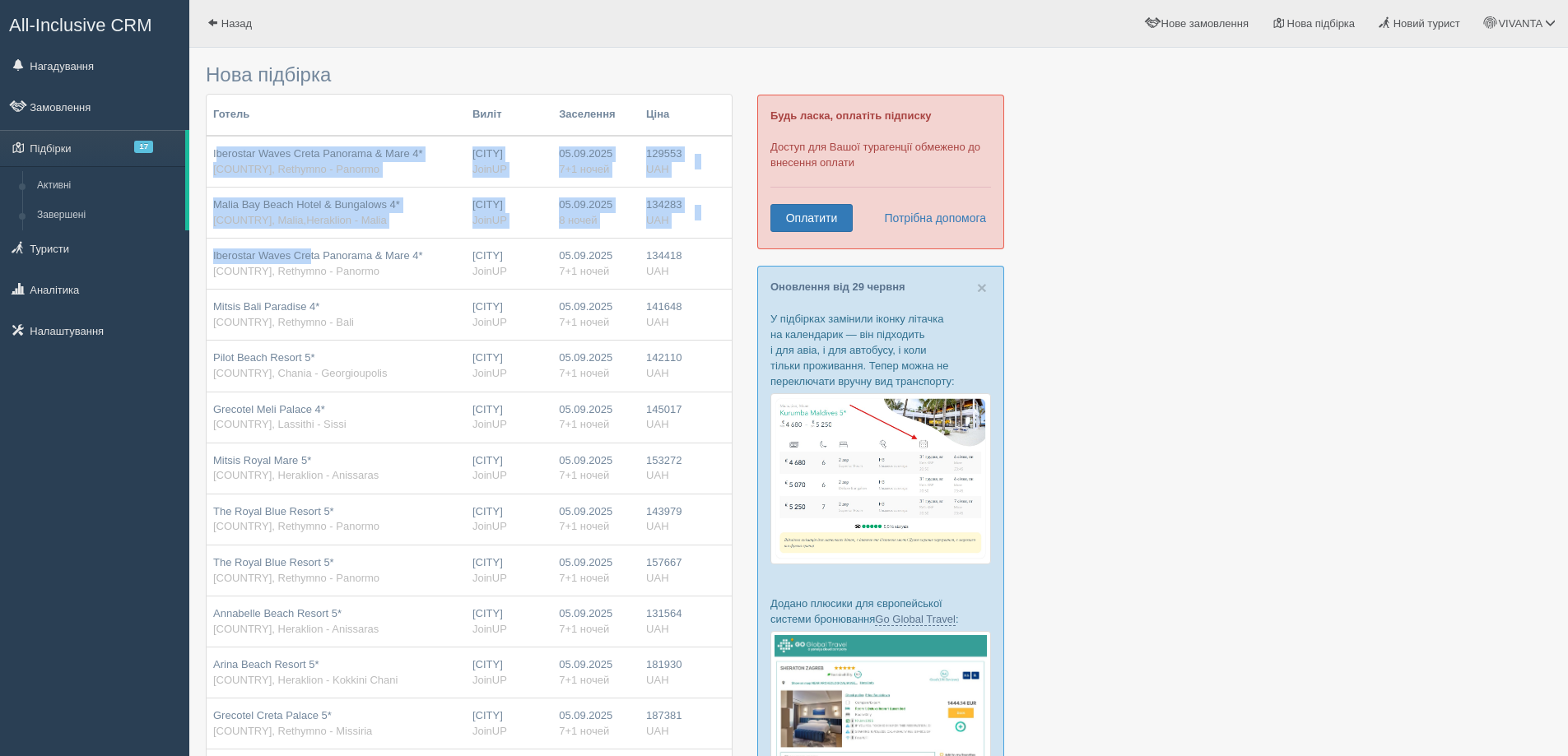 drag, startPoint x: 215, startPoint y: 155, endPoint x: 309, endPoint y: 239, distance: 126.06348 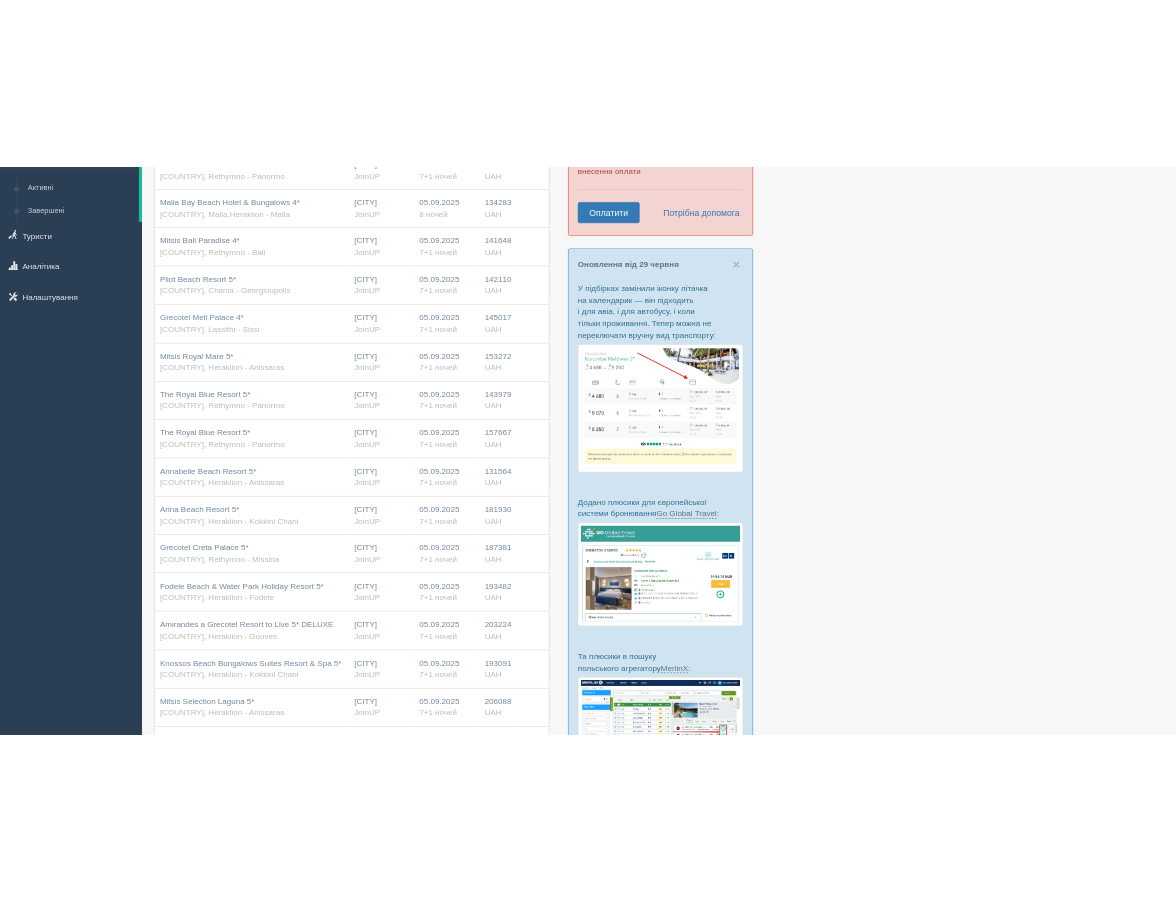 scroll, scrollTop: 100, scrollLeft: 0, axis: vertical 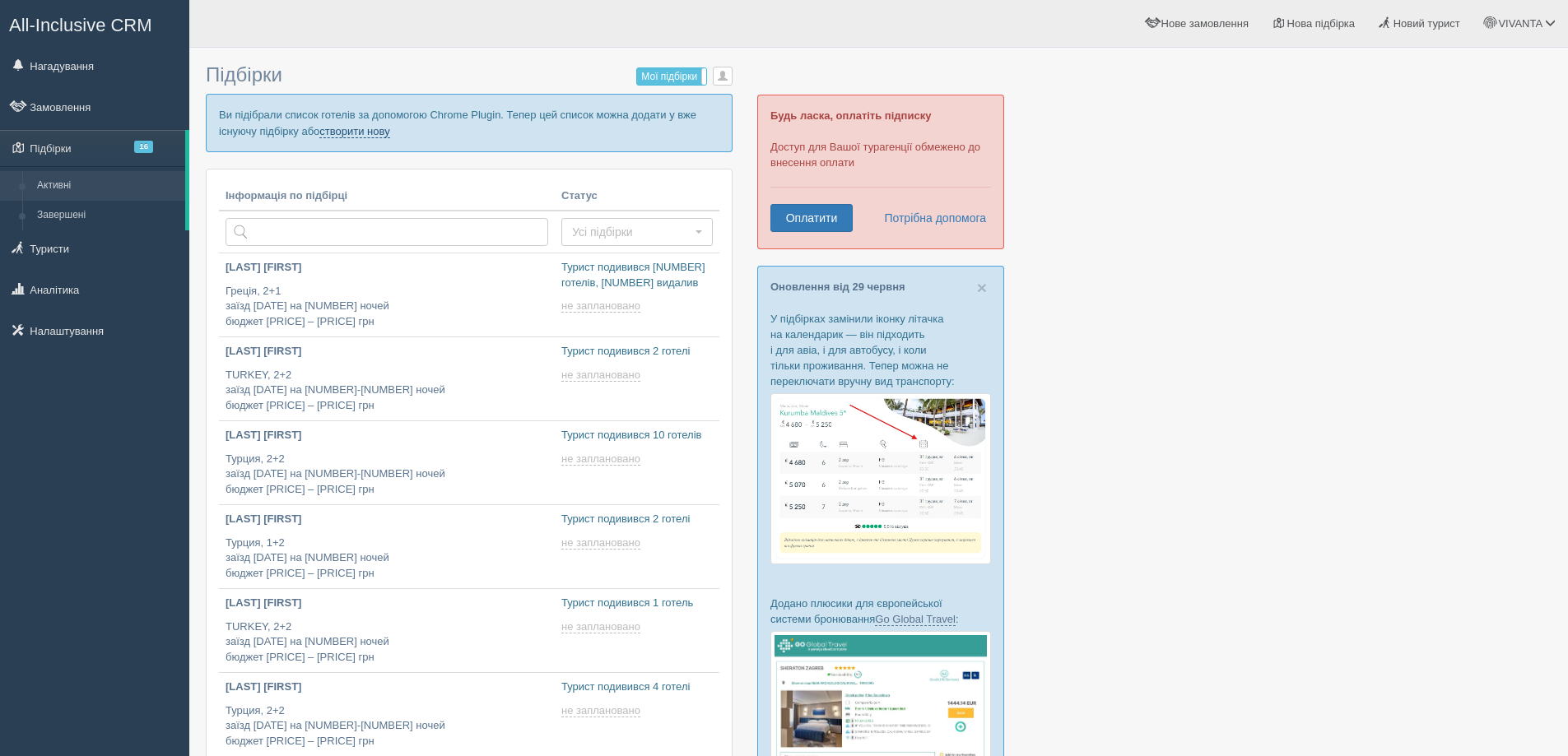 click on "створити нову" at bounding box center (354, 132) 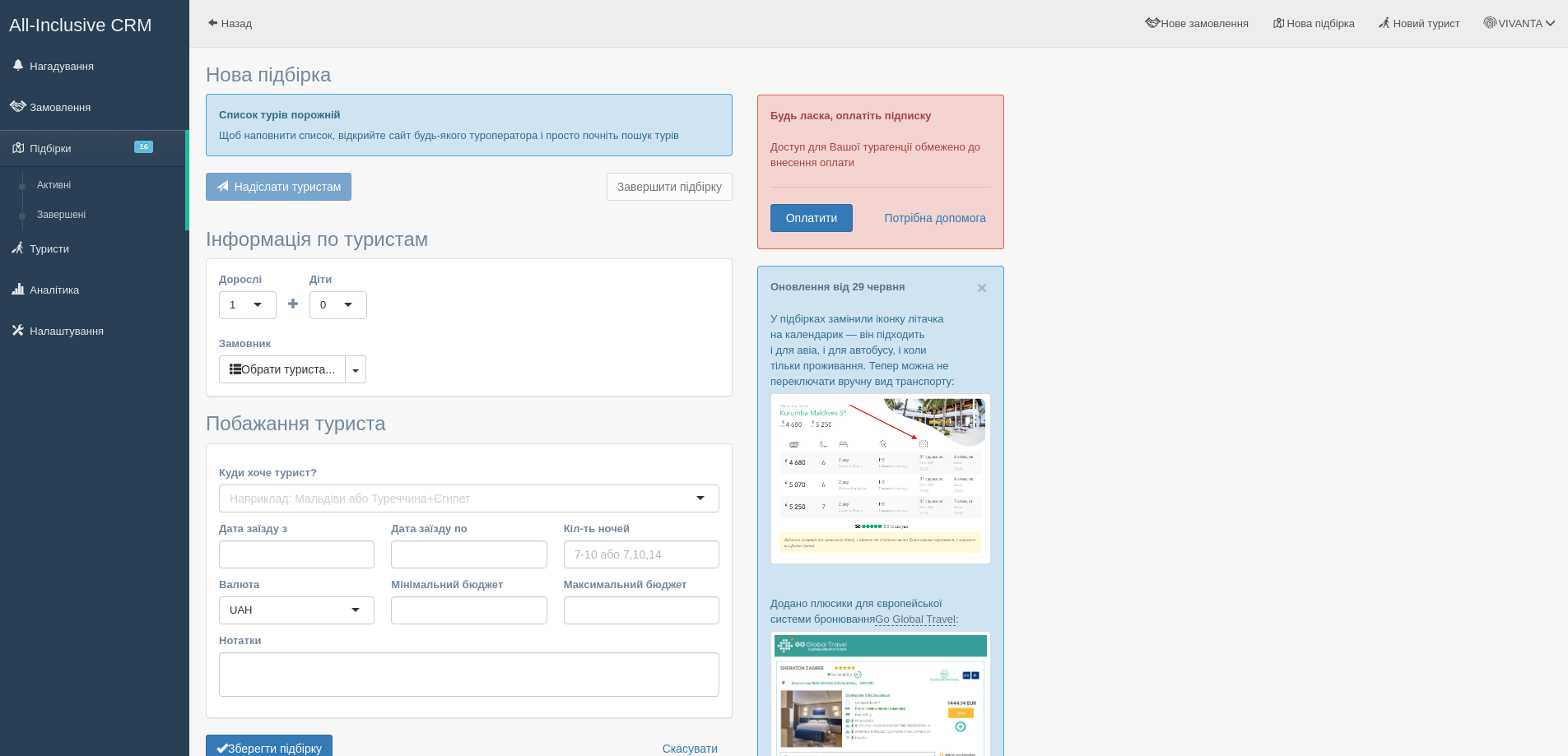 scroll, scrollTop: 0, scrollLeft: 0, axis: both 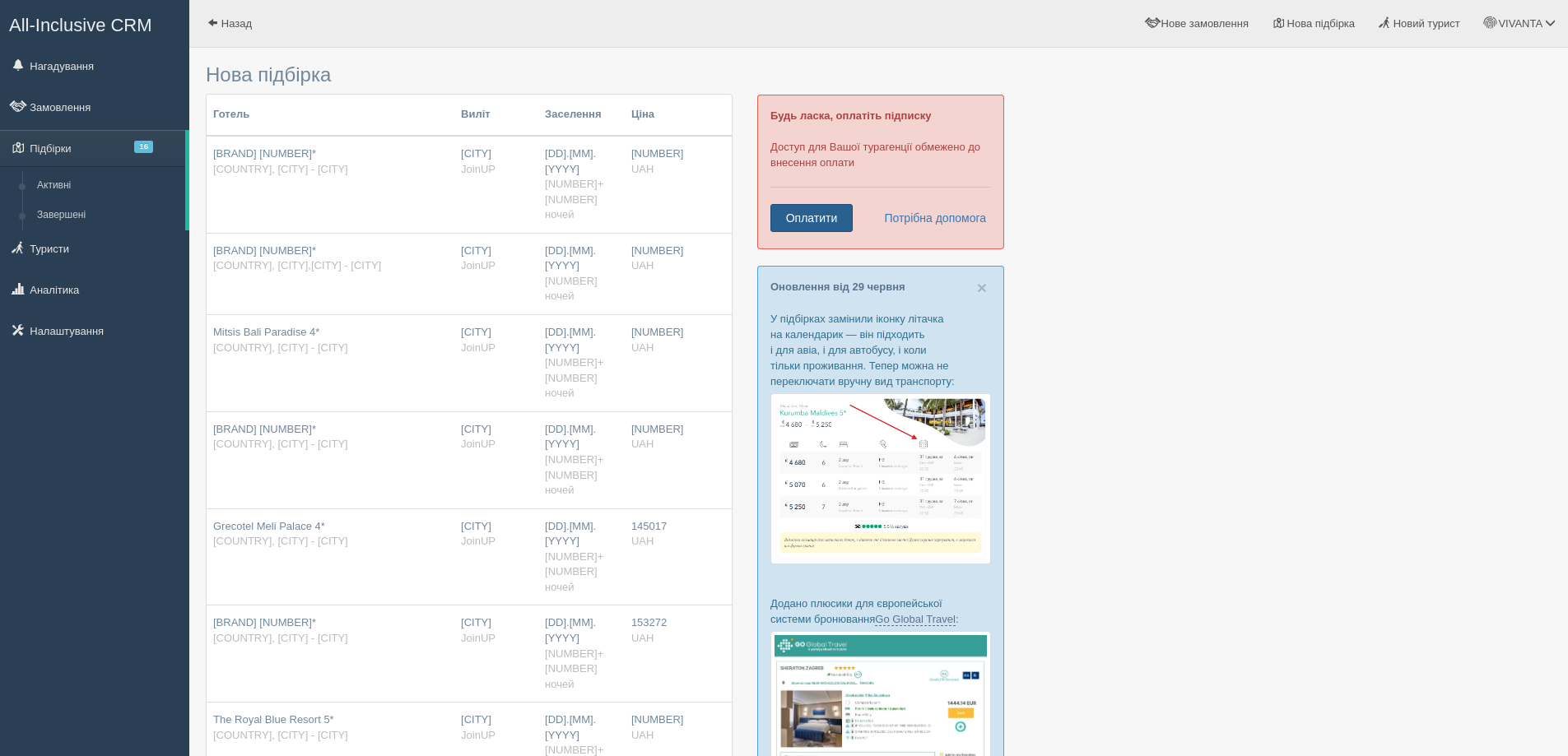 click on "Оплатити" at bounding box center (812, 218) 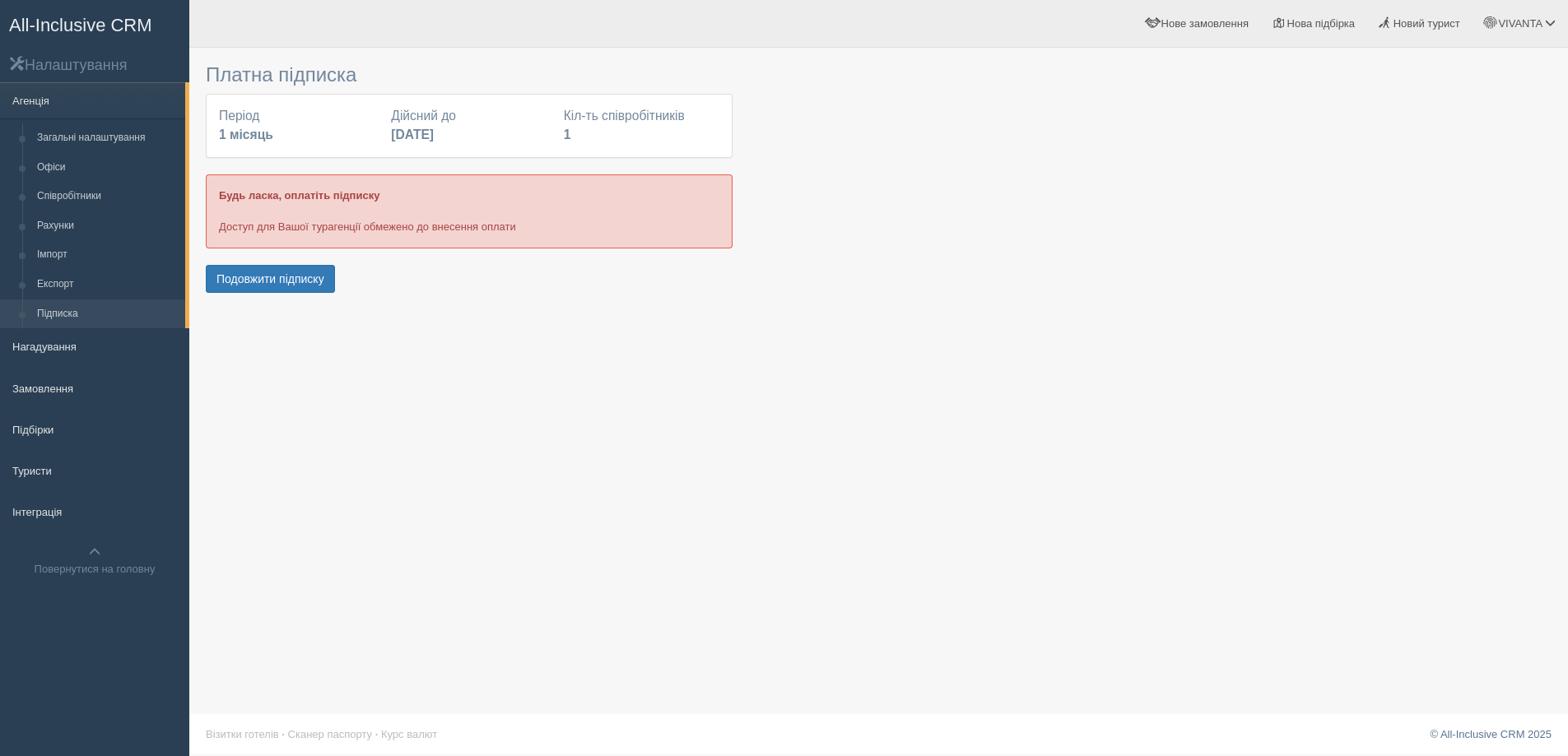 scroll, scrollTop: 0, scrollLeft: 0, axis: both 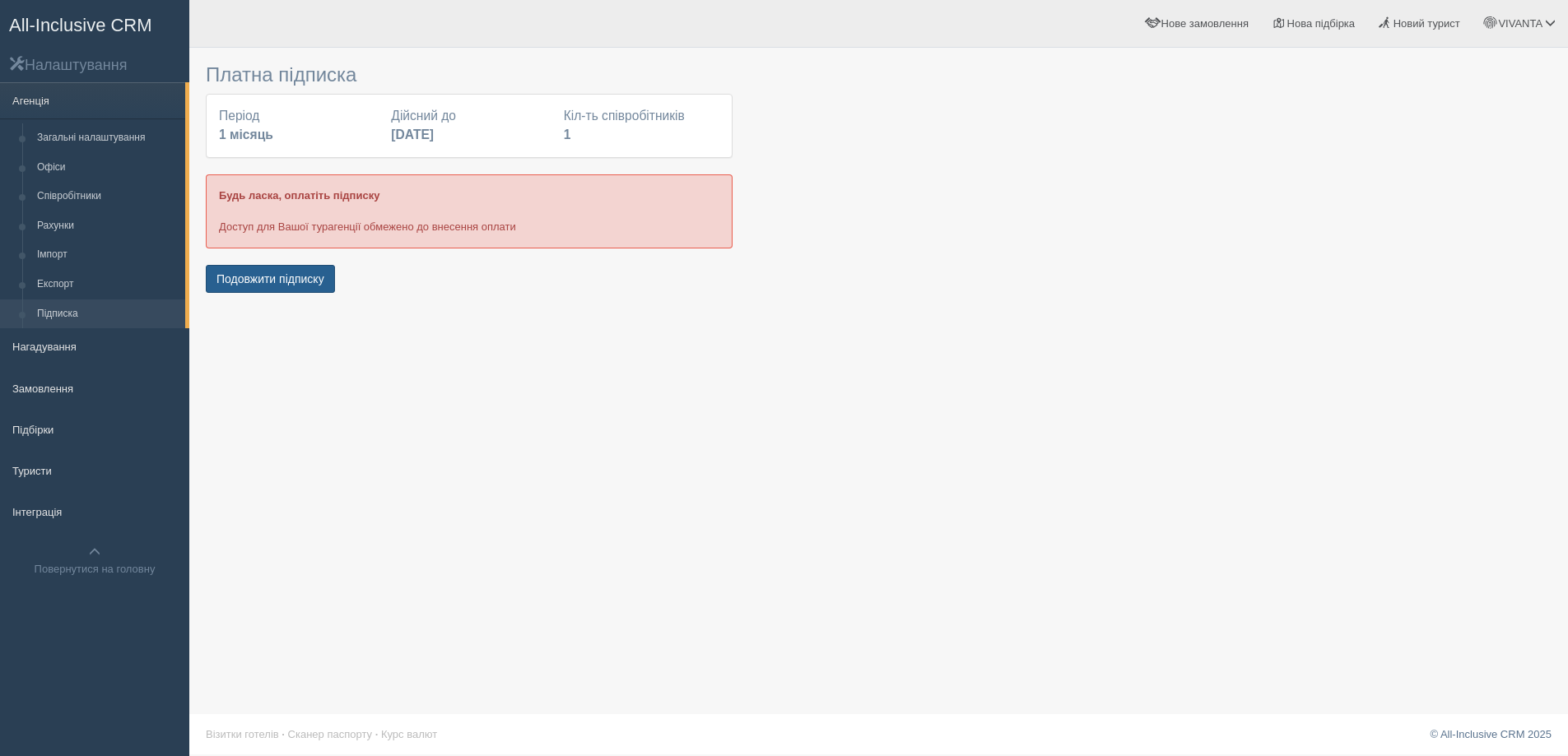 click on "Подовжити підписку" at bounding box center (270, 279) 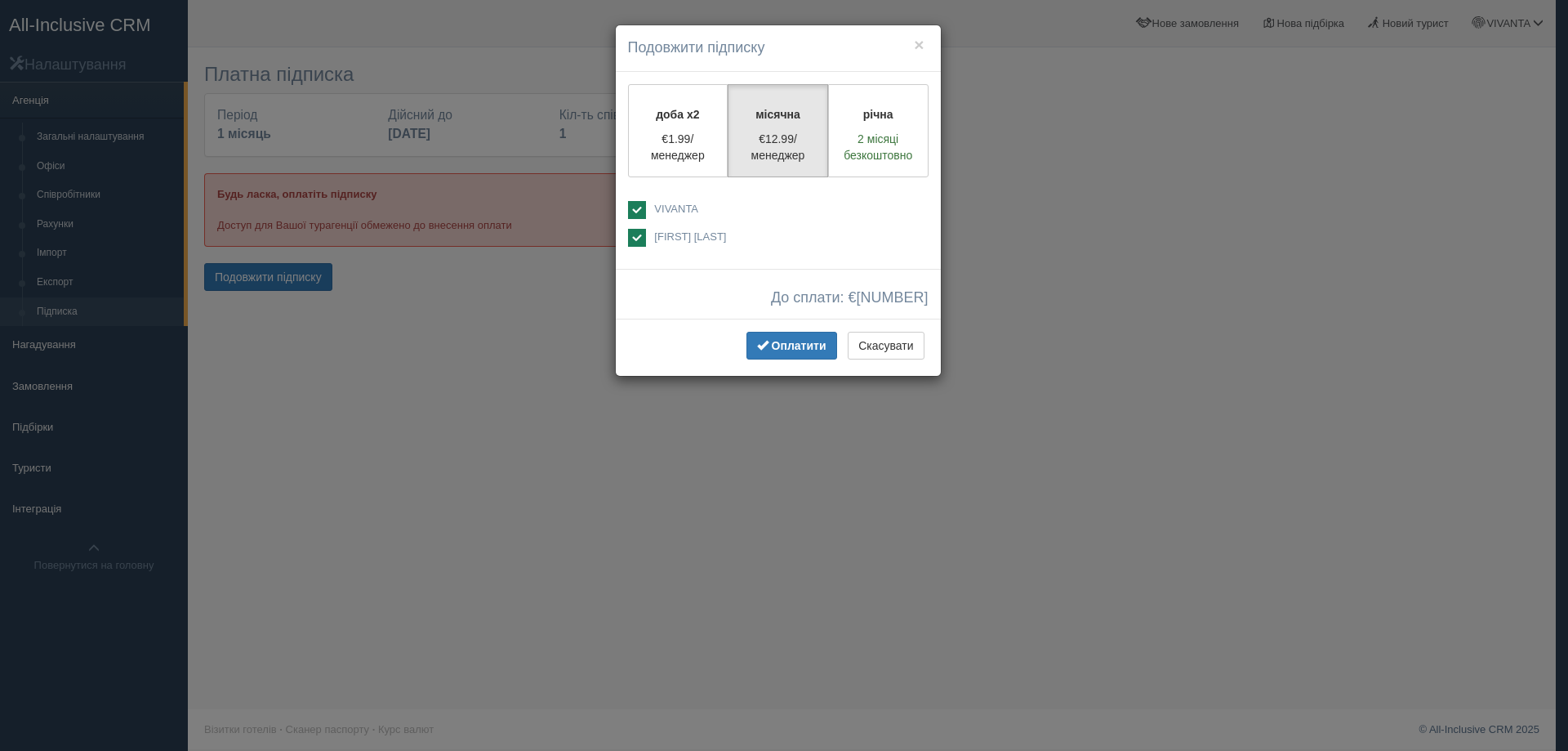 click at bounding box center (637, 238) 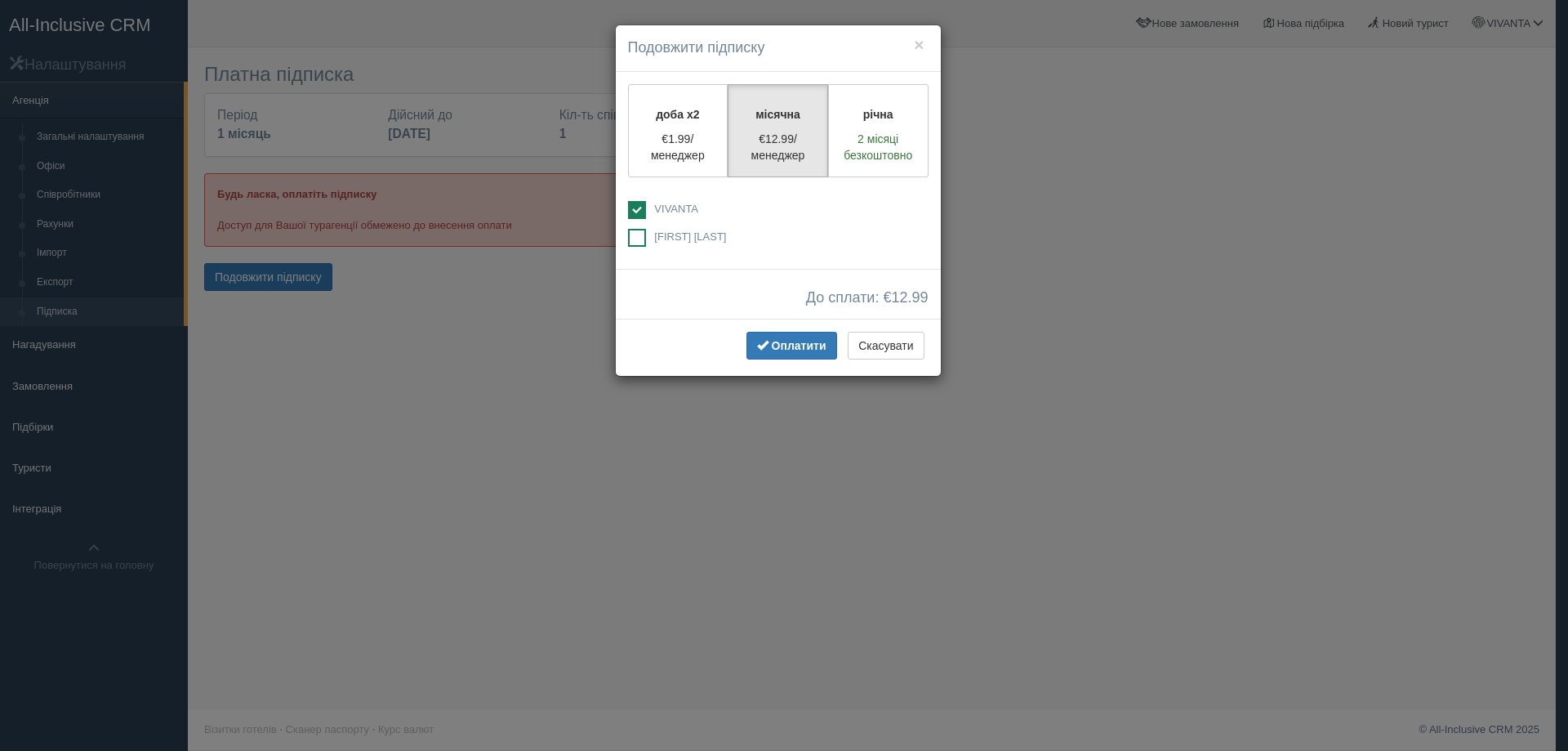 click at bounding box center [637, 238] 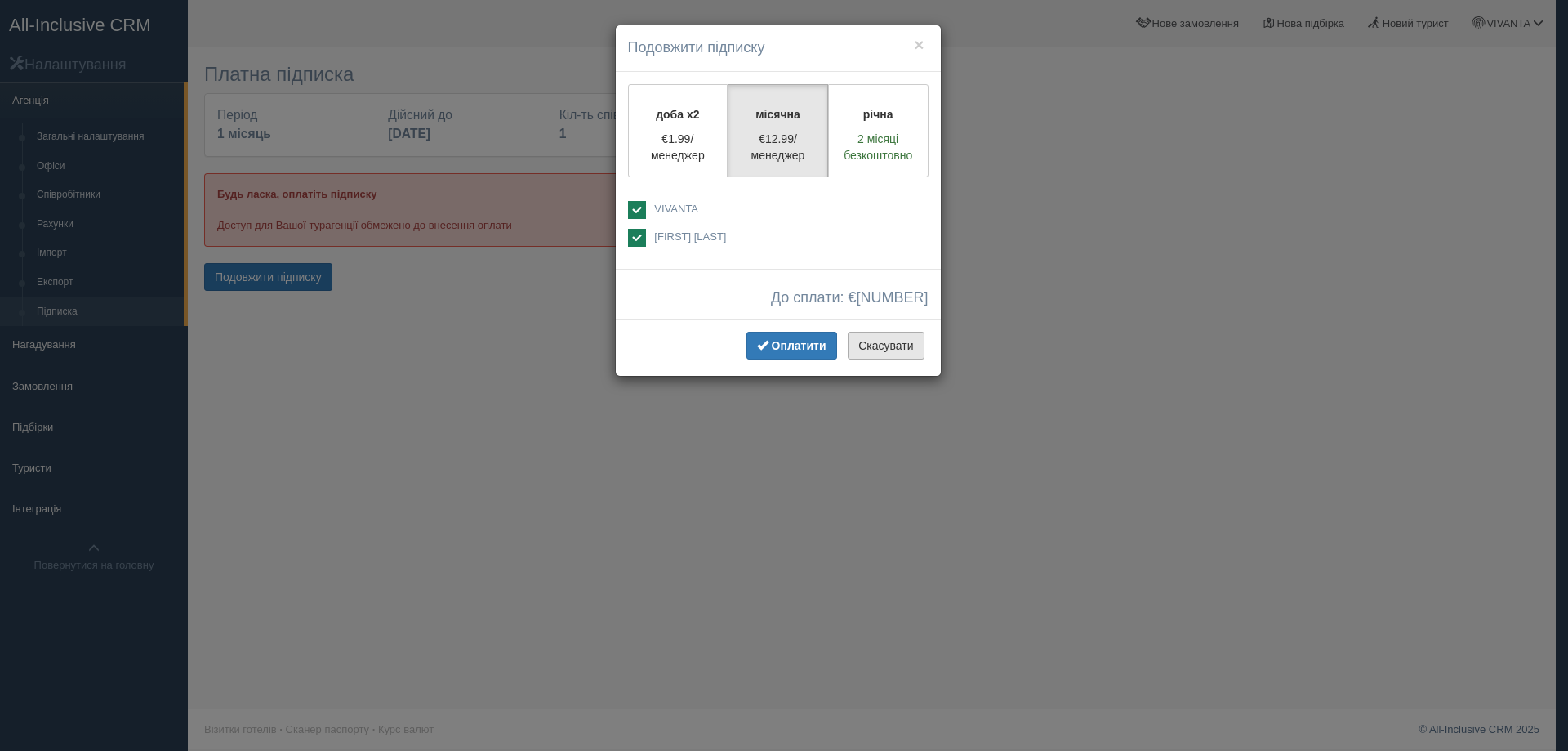 click on "Скасувати" at bounding box center (885, 346) 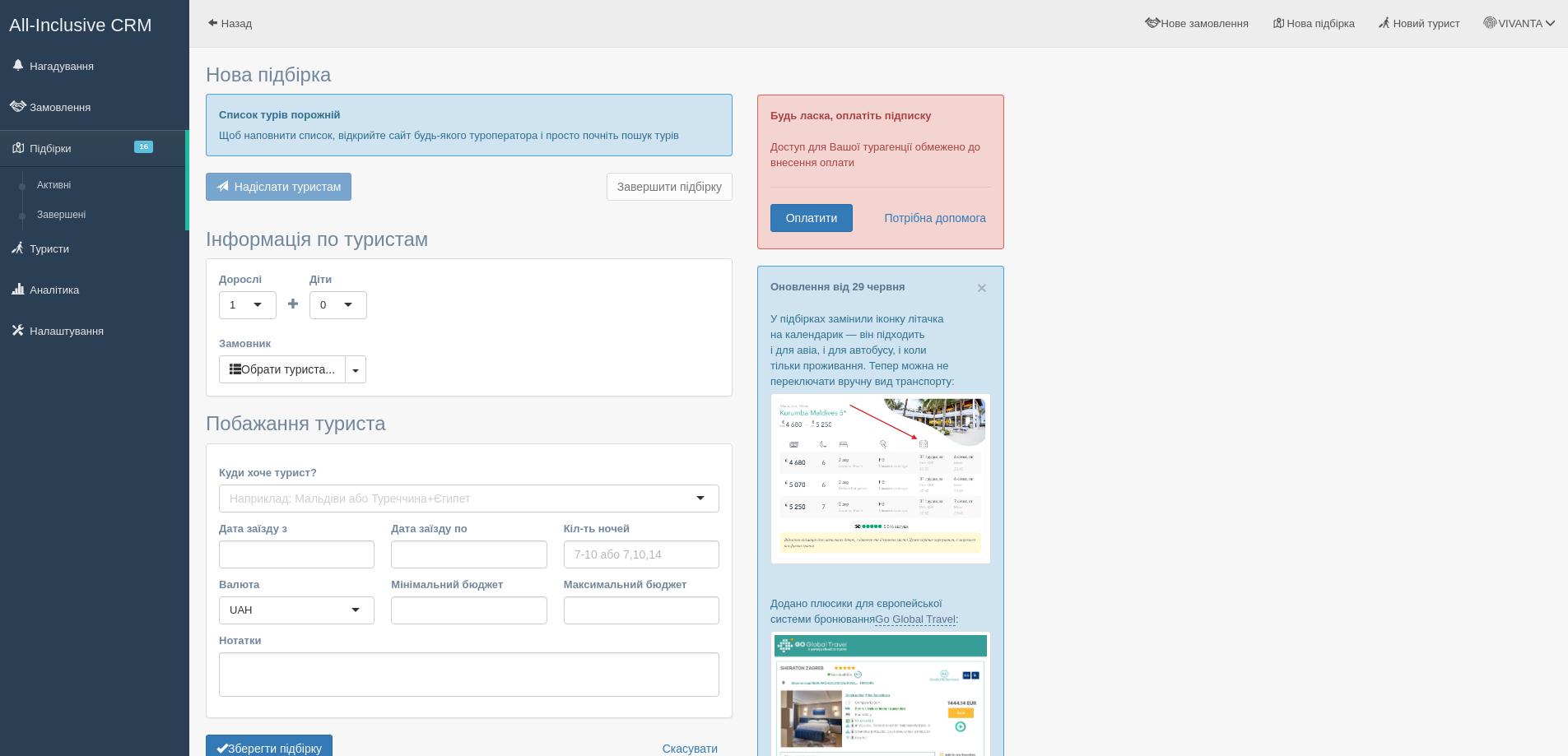 scroll, scrollTop: 0, scrollLeft: 0, axis: both 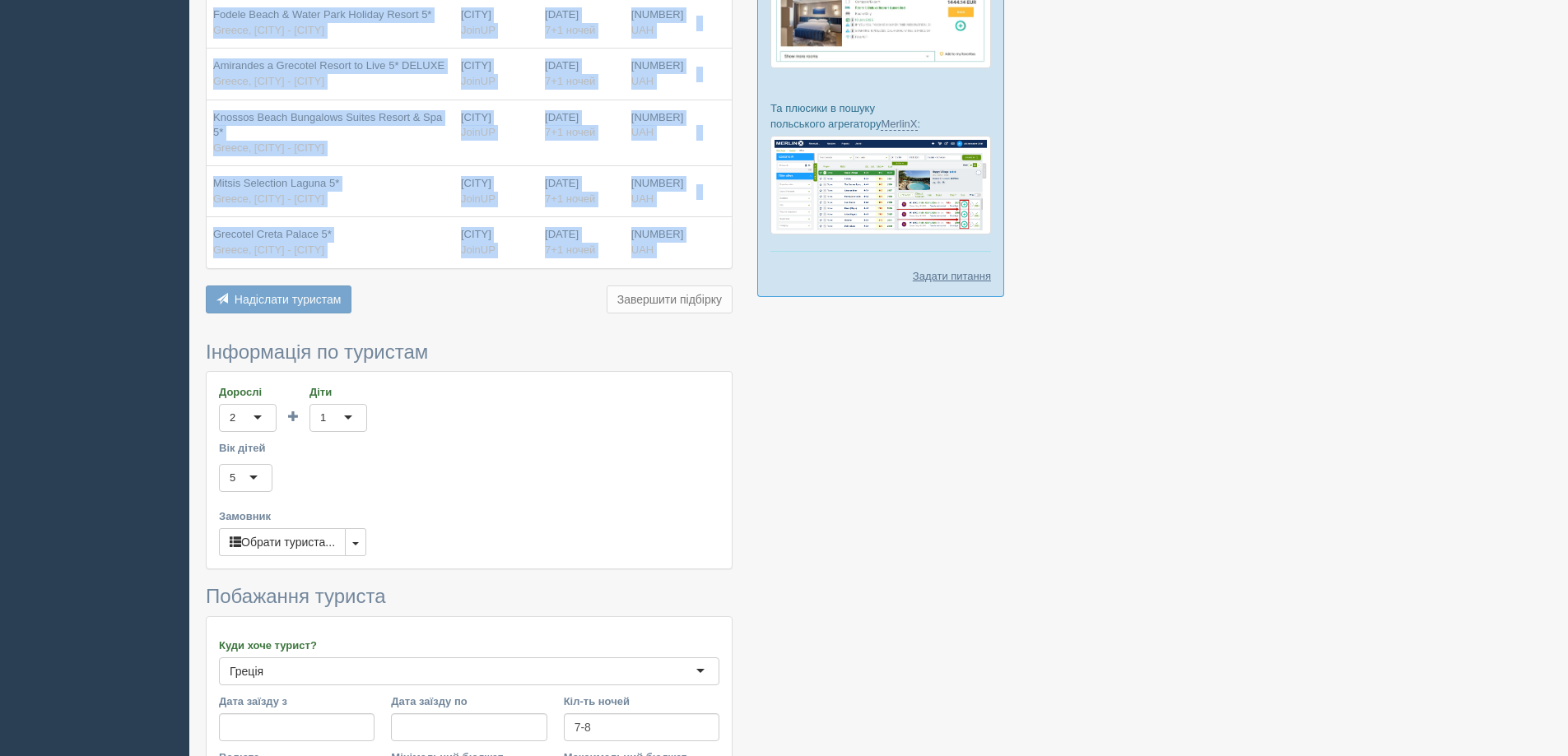 drag, startPoint x: 214, startPoint y: 152, endPoint x: 695, endPoint y: 234, distance: 487.93955 